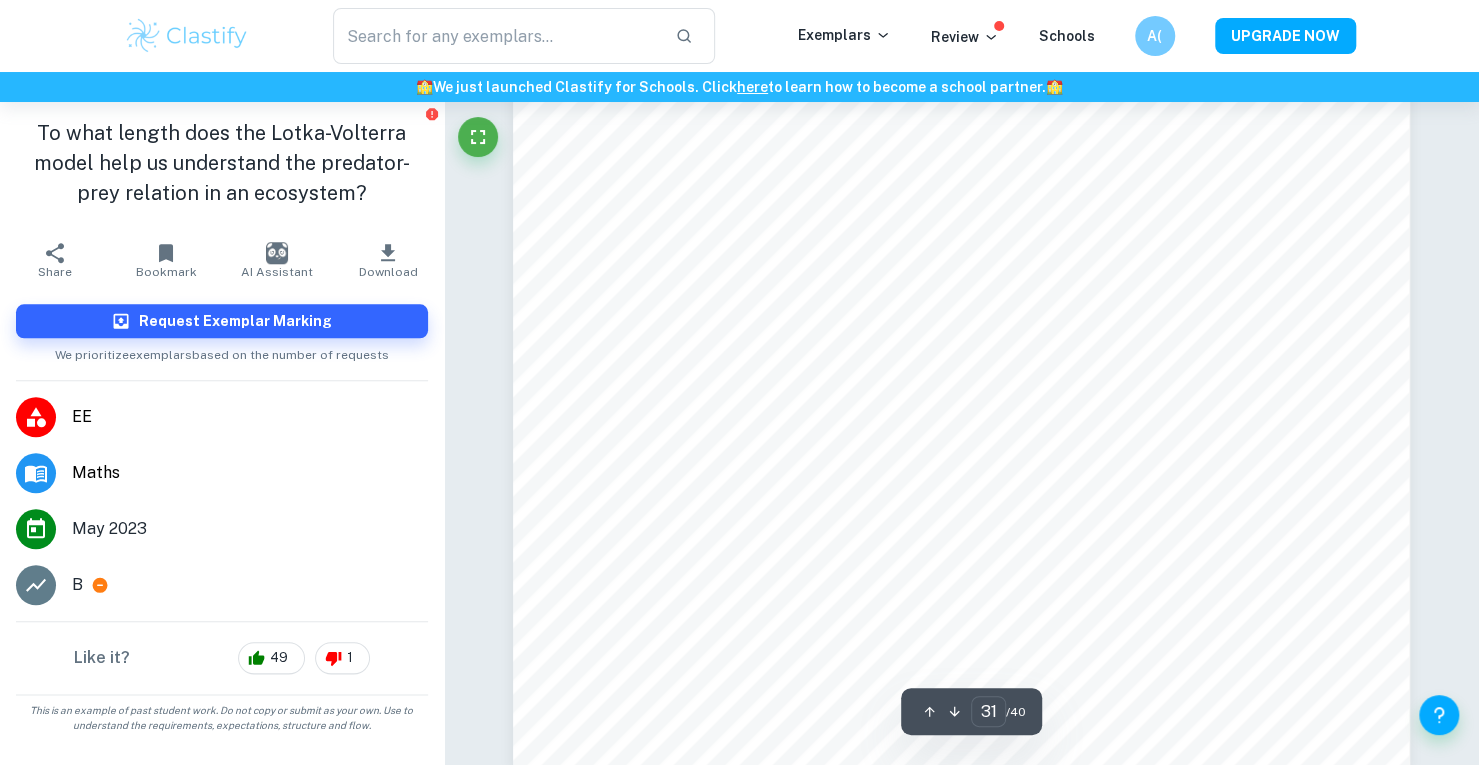 scroll, scrollTop: 36487, scrollLeft: 0, axis: vertical 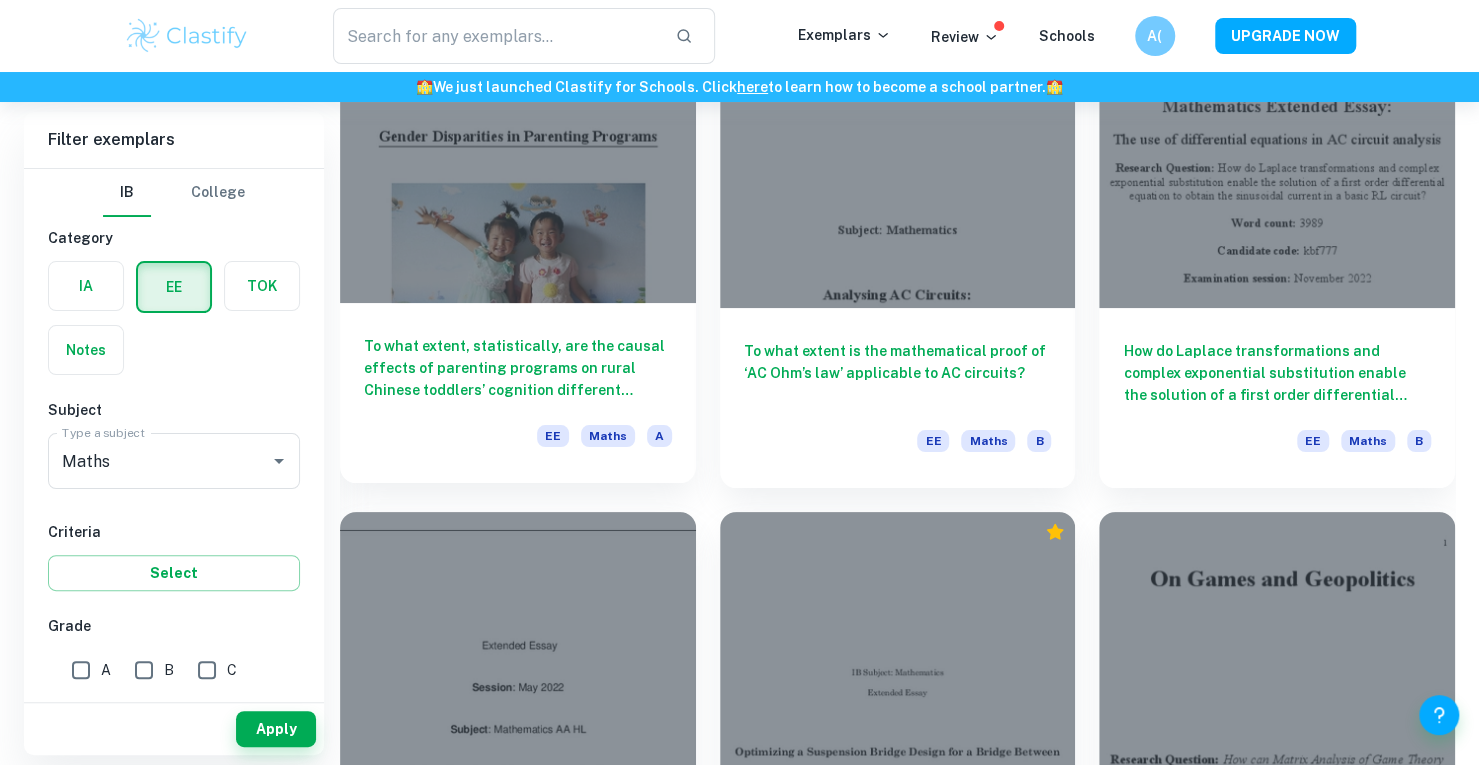click on "To what extent, statistically, are the causal effects of parenting programs on rural Chinese toddlers’ cognition different between genders?" at bounding box center [518, 368] 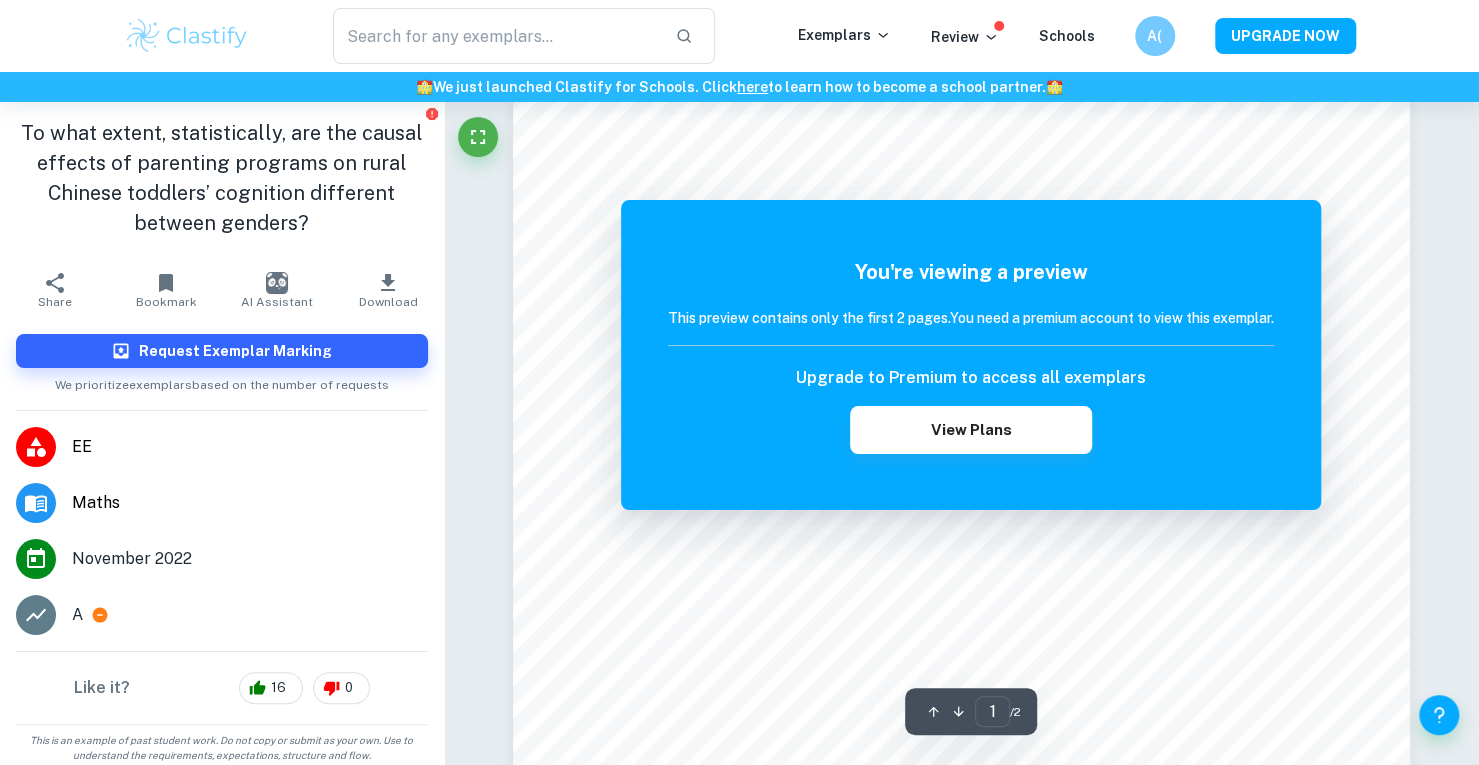 scroll, scrollTop: 262, scrollLeft: 0, axis: vertical 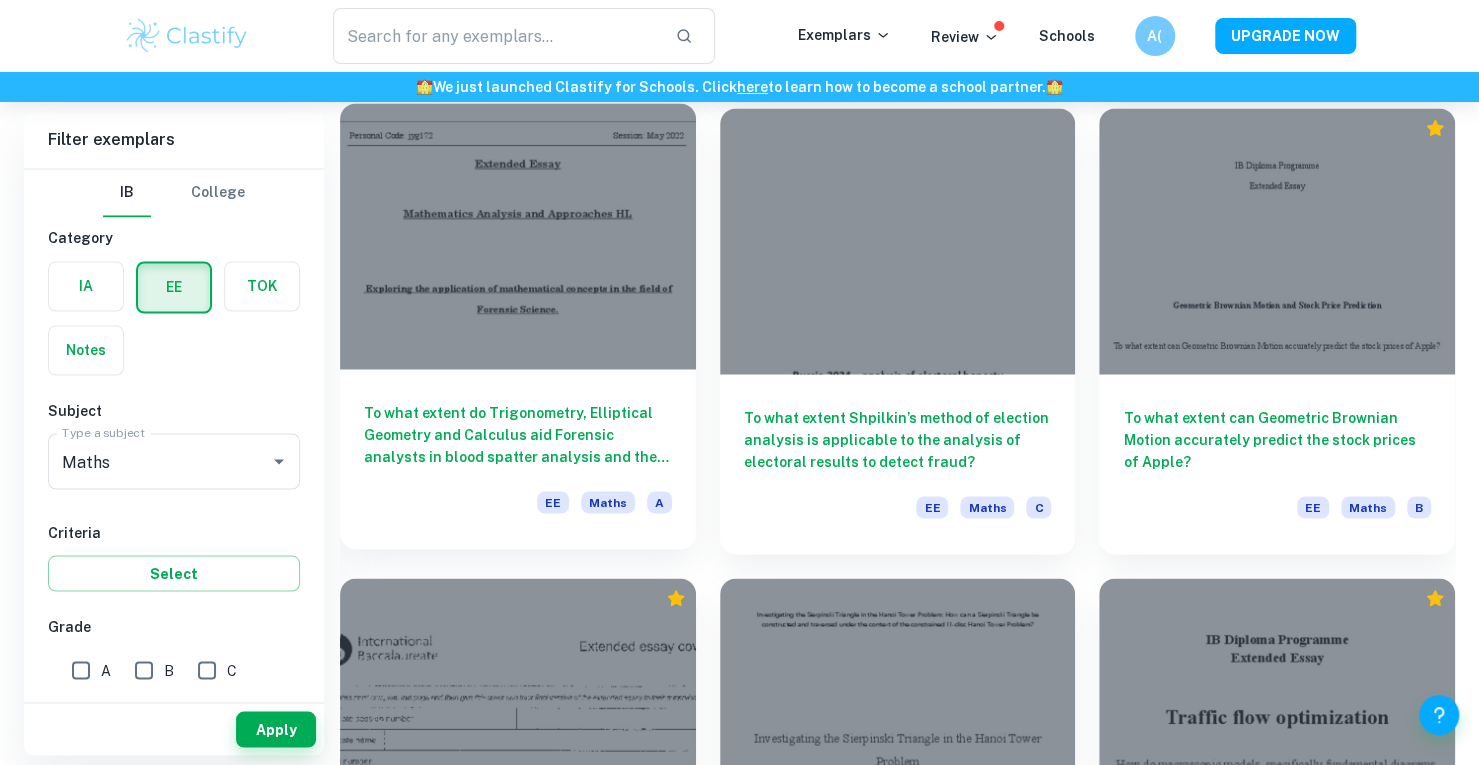 click on "To what extent do Trigonometry, Elliptical Geometry and Calculus aid Forensic analysts in blood spatter analysis and the estimation of the time of death of a corpse? EE Maths A" at bounding box center (518, 459) 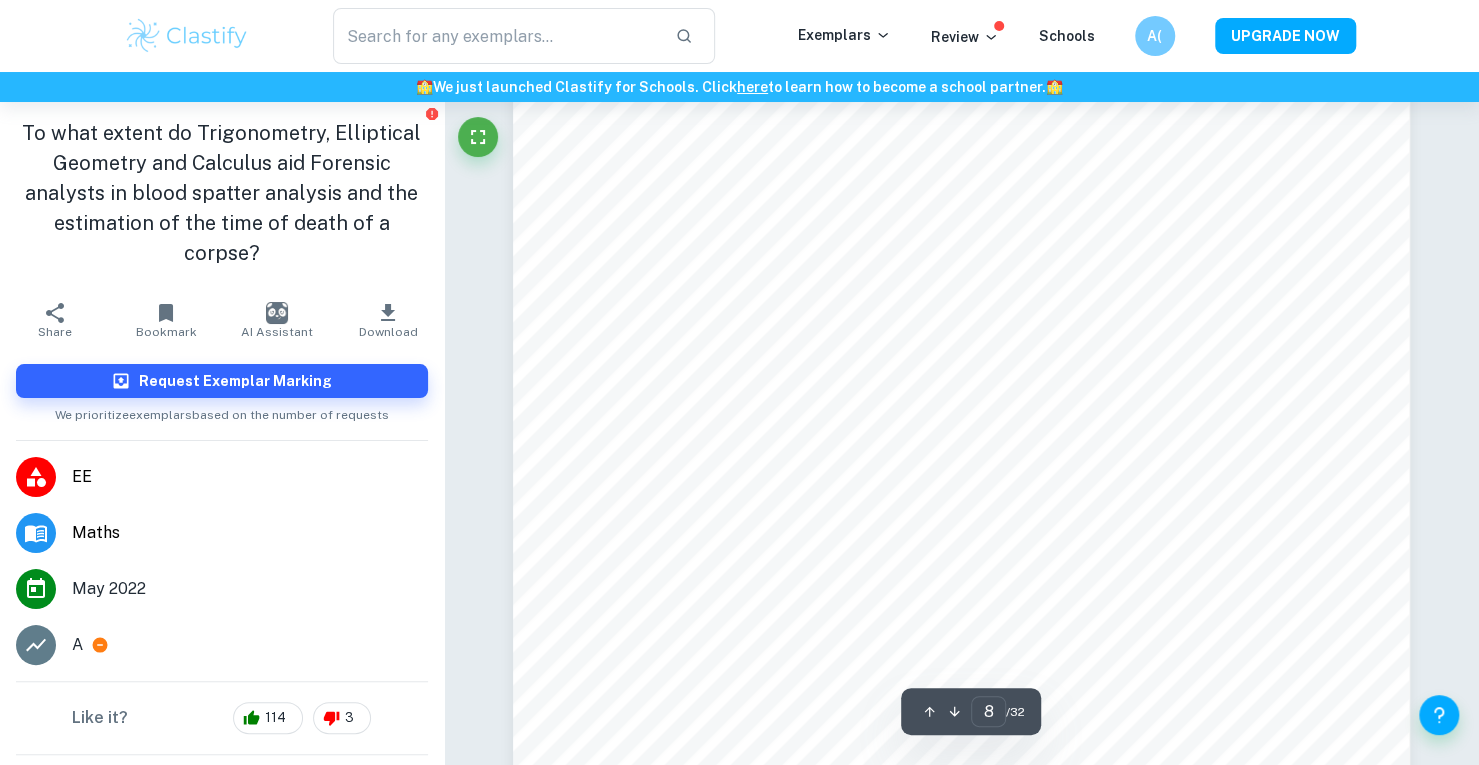 scroll, scrollTop: 9738, scrollLeft: 0, axis: vertical 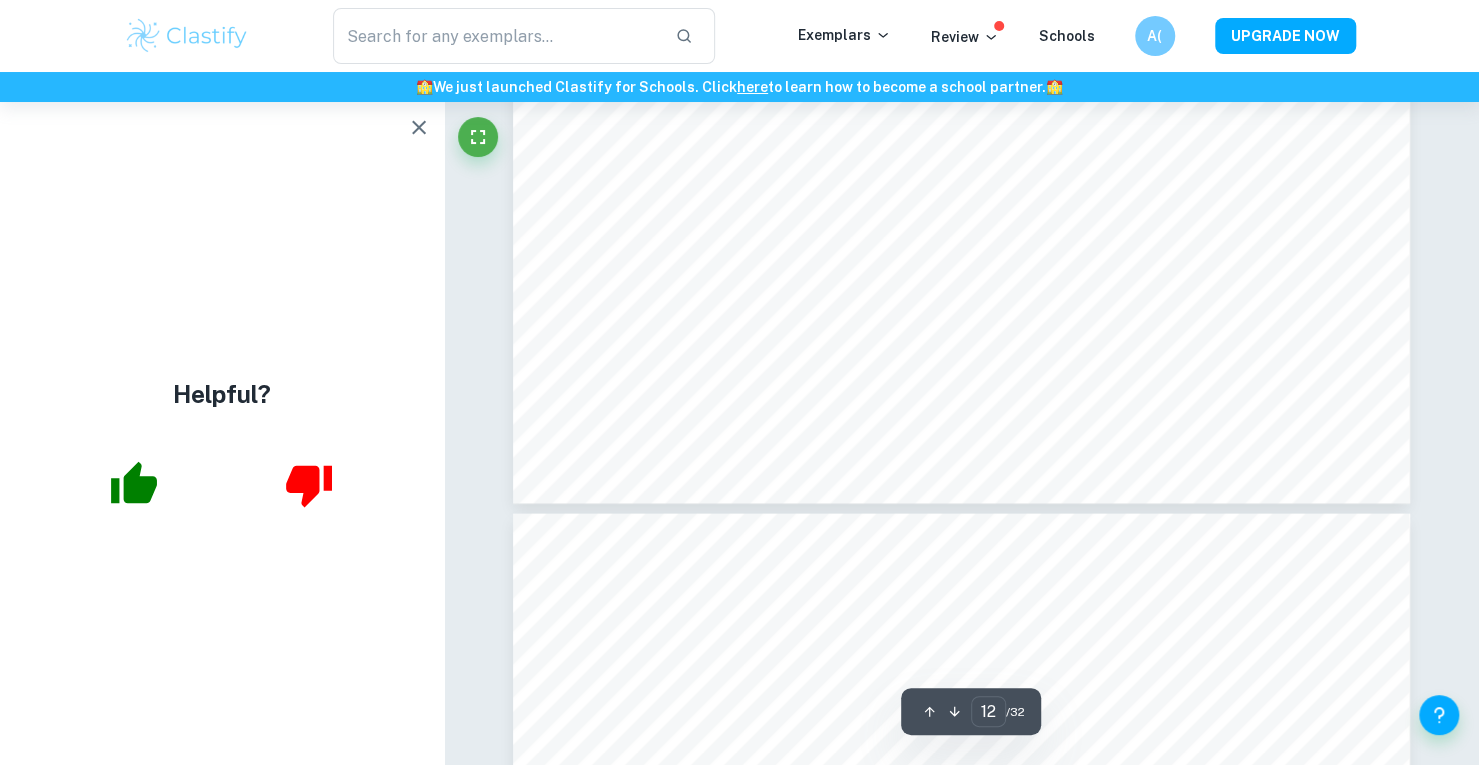 type on "13" 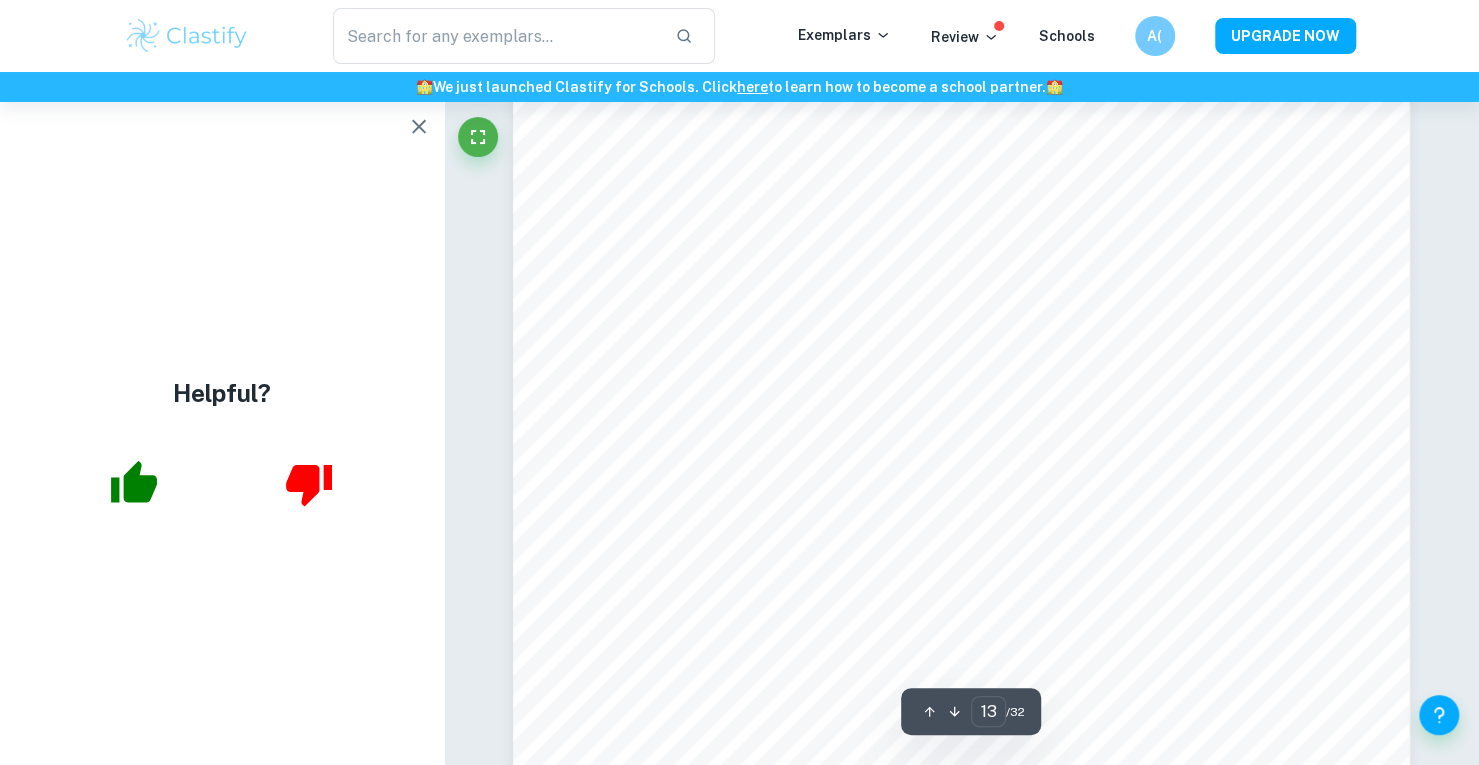 scroll, scrollTop: 15897, scrollLeft: 0, axis: vertical 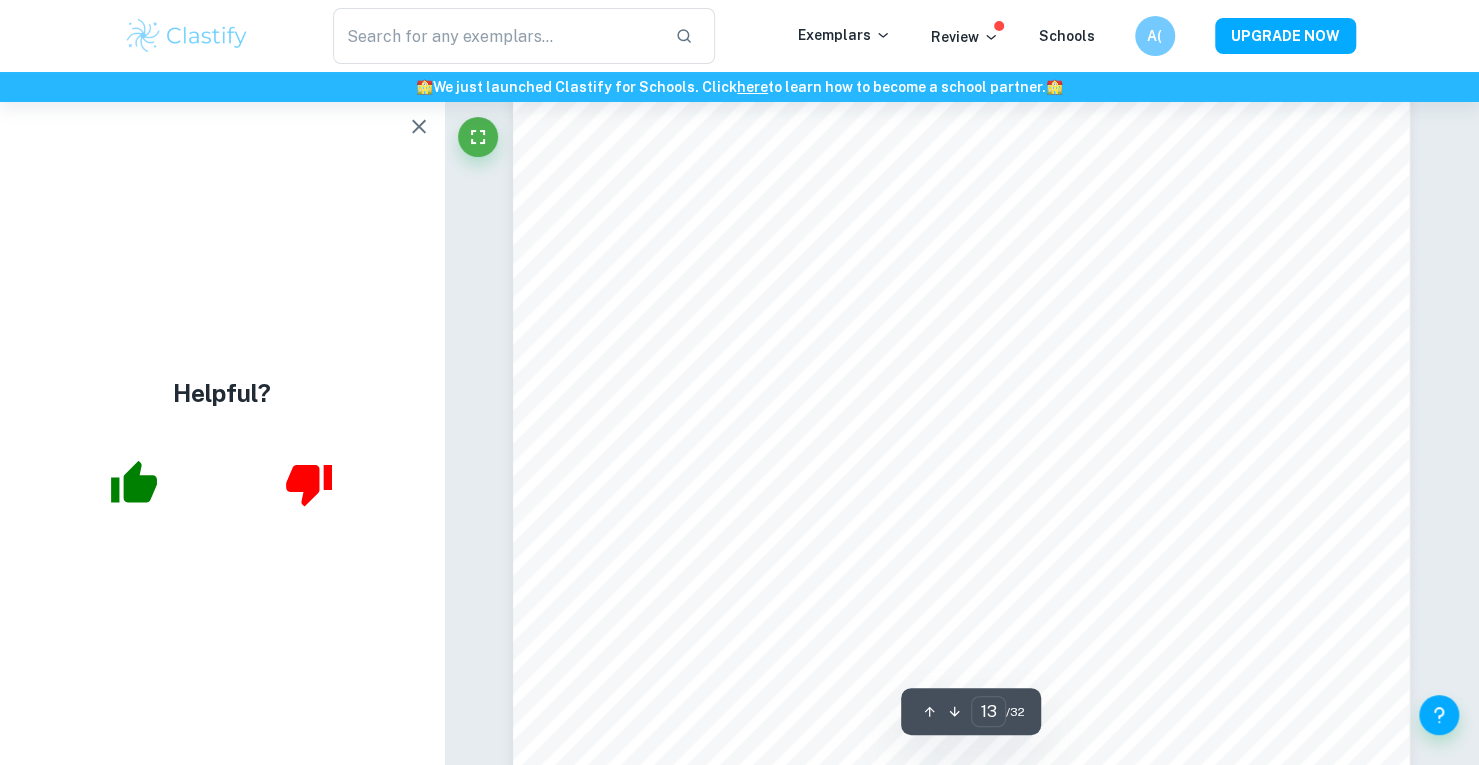 click 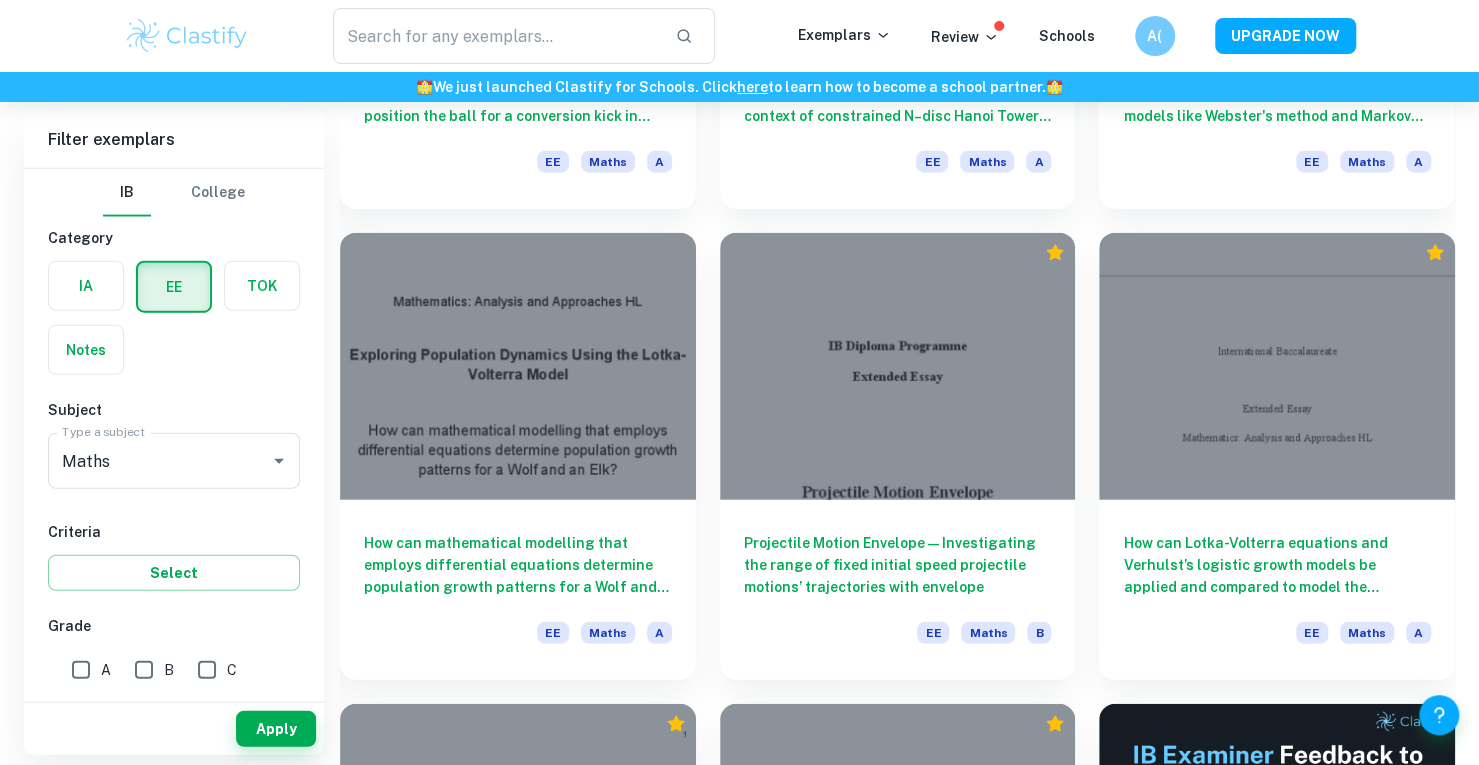 scroll, scrollTop: 7083, scrollLeft: 0, axis: vertical 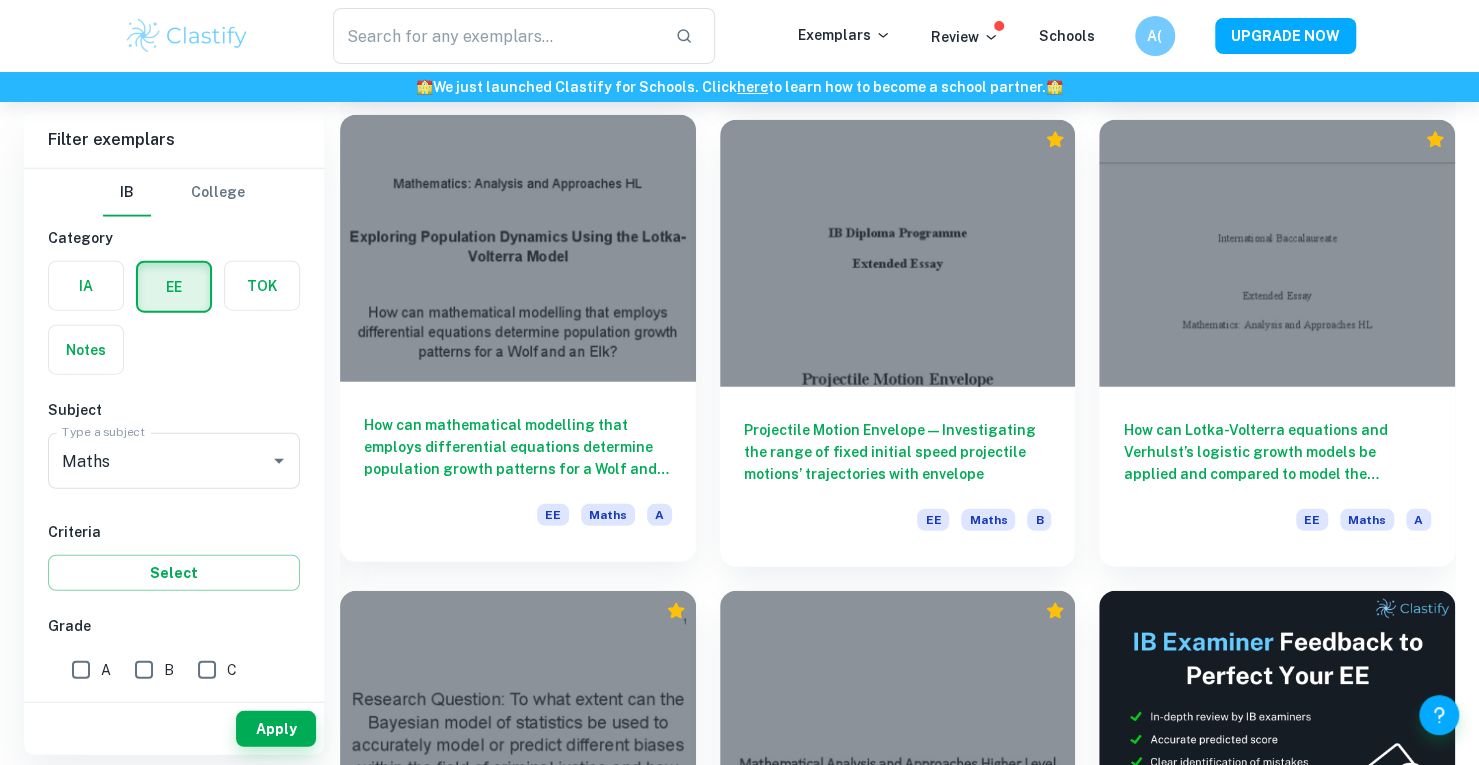 drag, startPoint x: 582, startPoint y: 398, endPoint x: 604, endPoint y: 409, distance: 24.596748 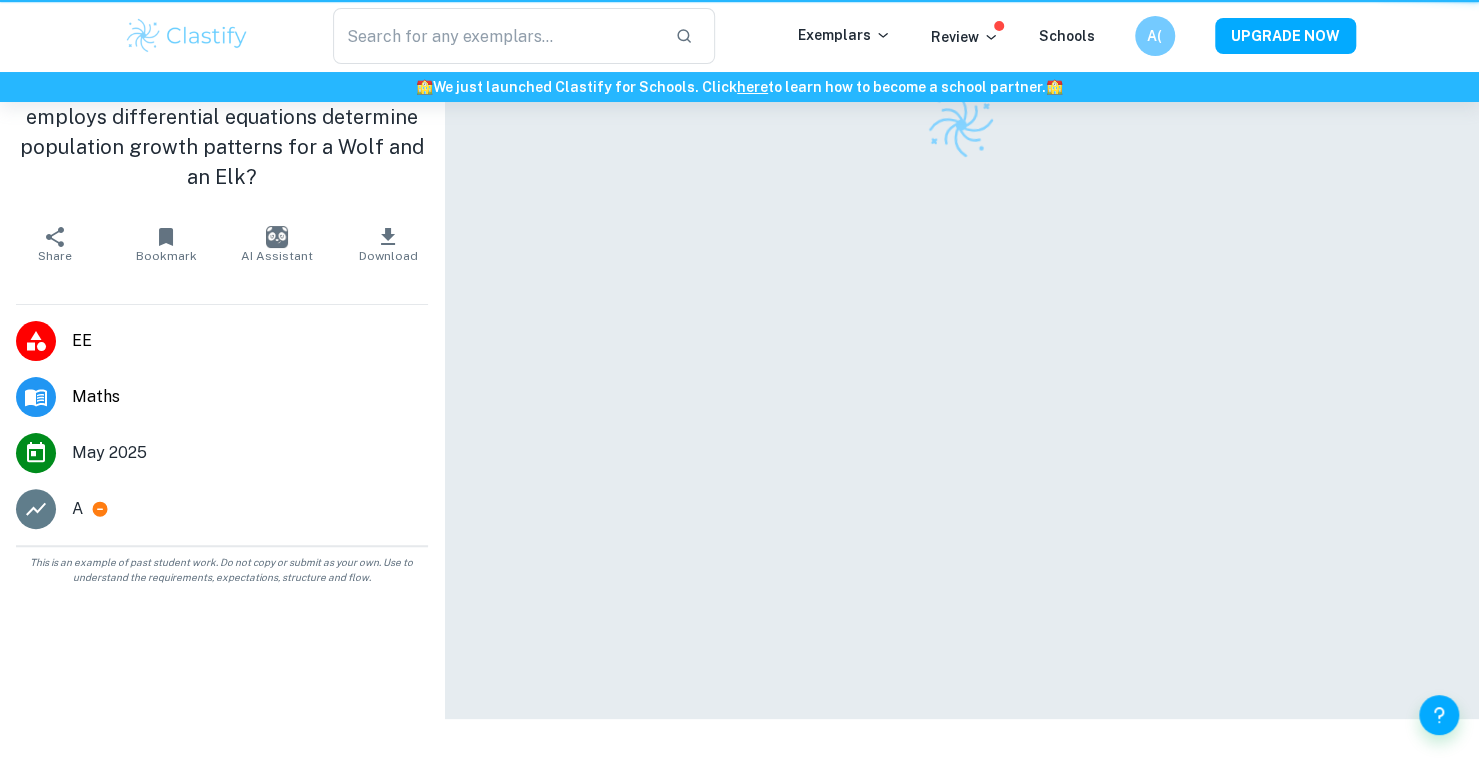 scroll, scrollTop: 0, scrollLeft: 0, axis: both 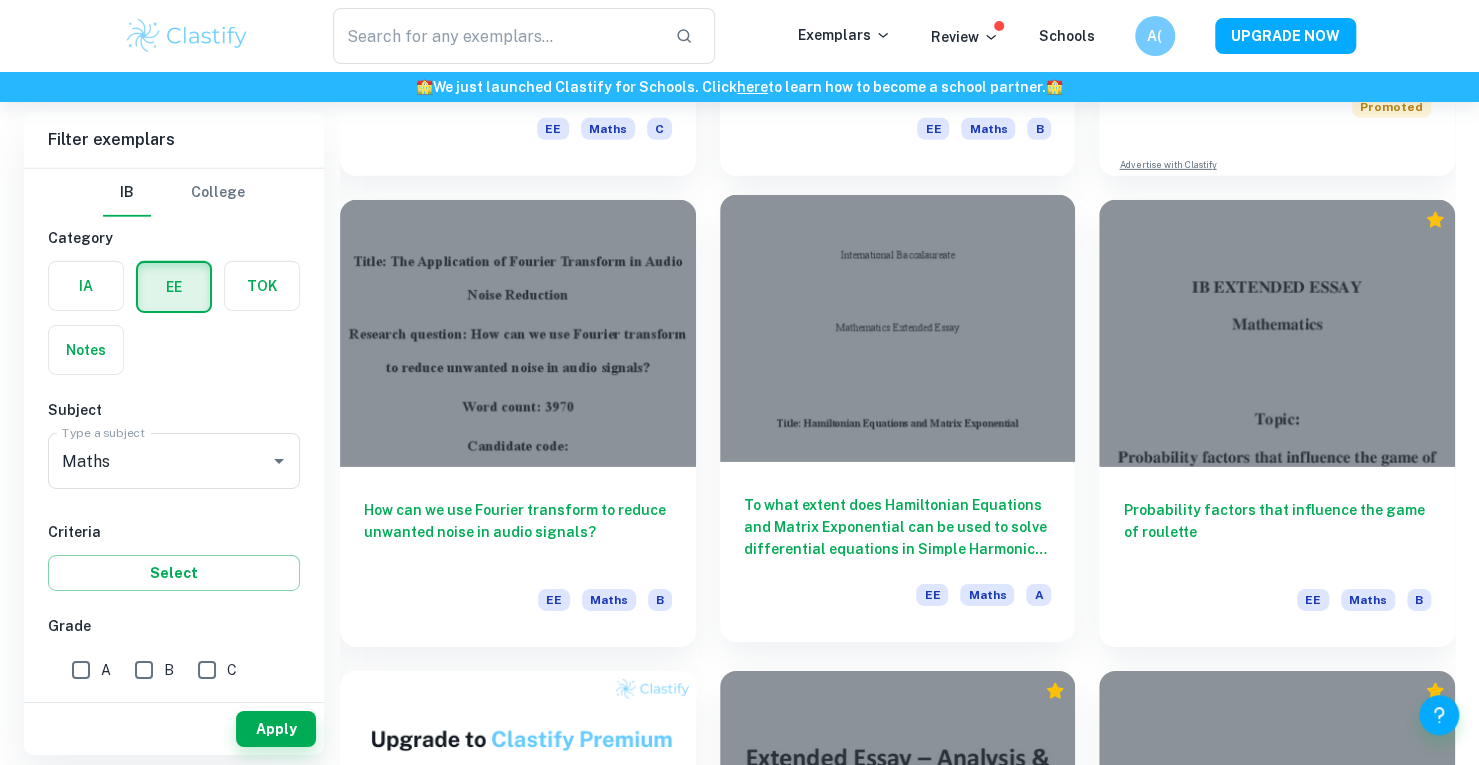 click on "To what extent does Hamiltonian Equations and Matrix Exponential can be used to solve differential equations in Simple Harmonic Motion? EE Maths A" at bounding box center (898, 552) 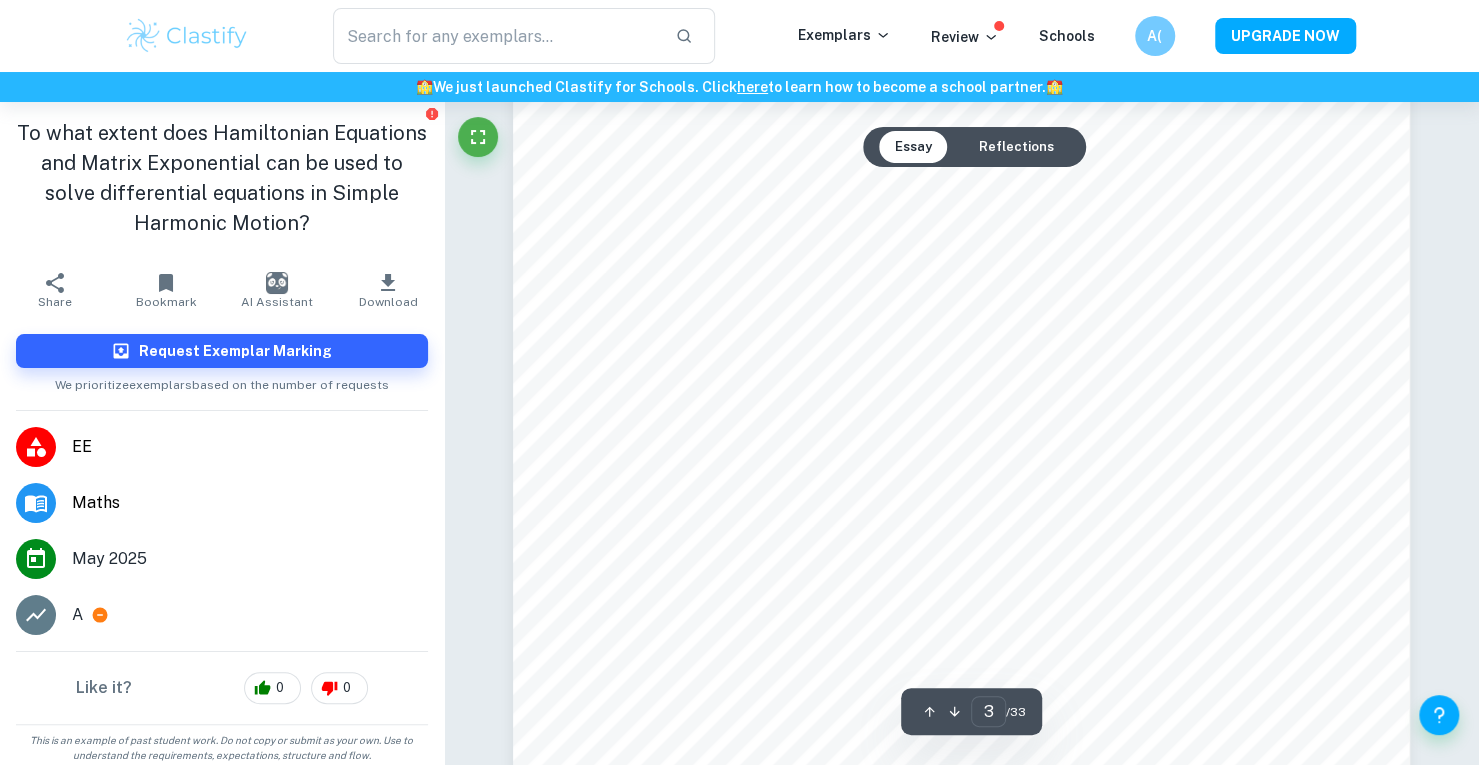 scroll, scrollTop: 2931, scrollLeft: 0, axis: vertical 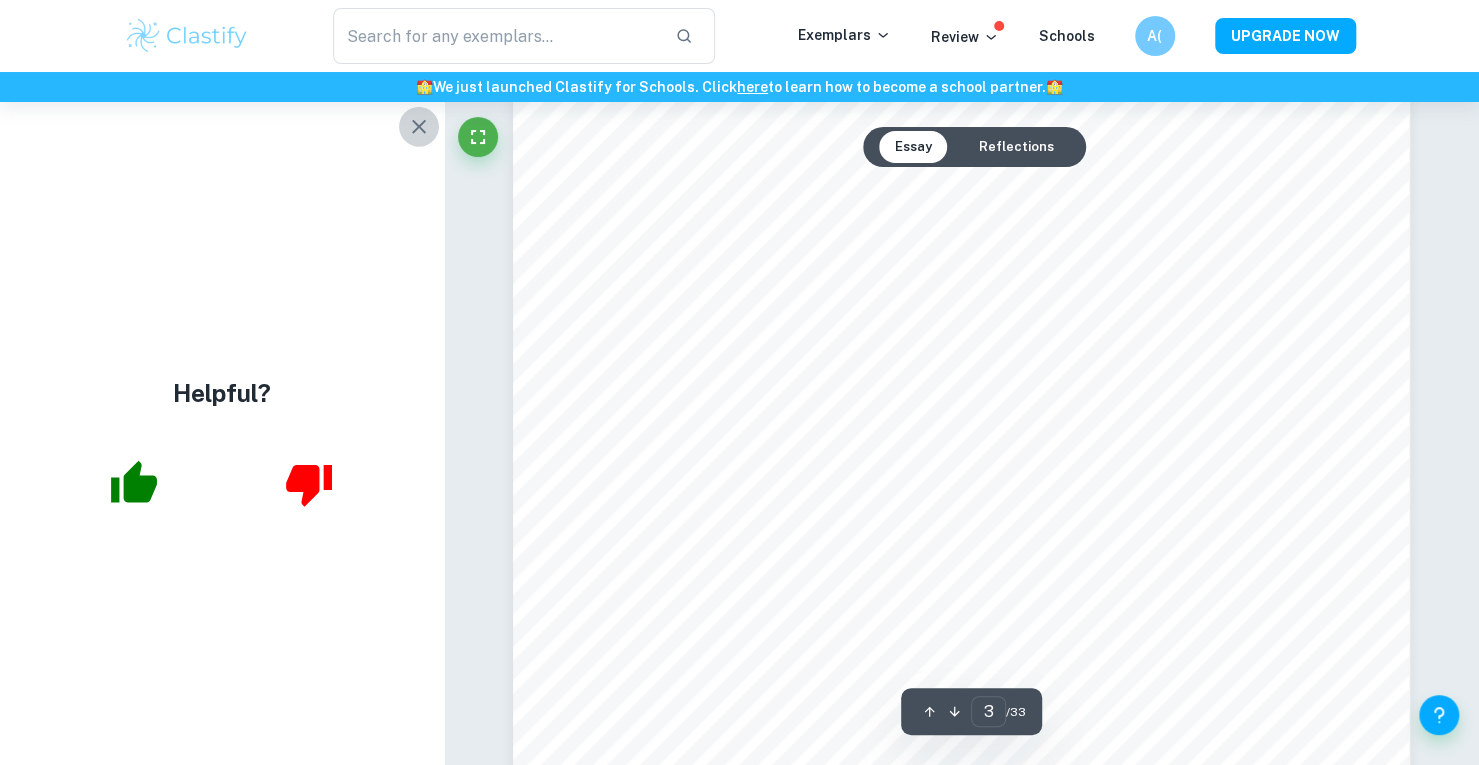 click at bounding box center (419, 127) 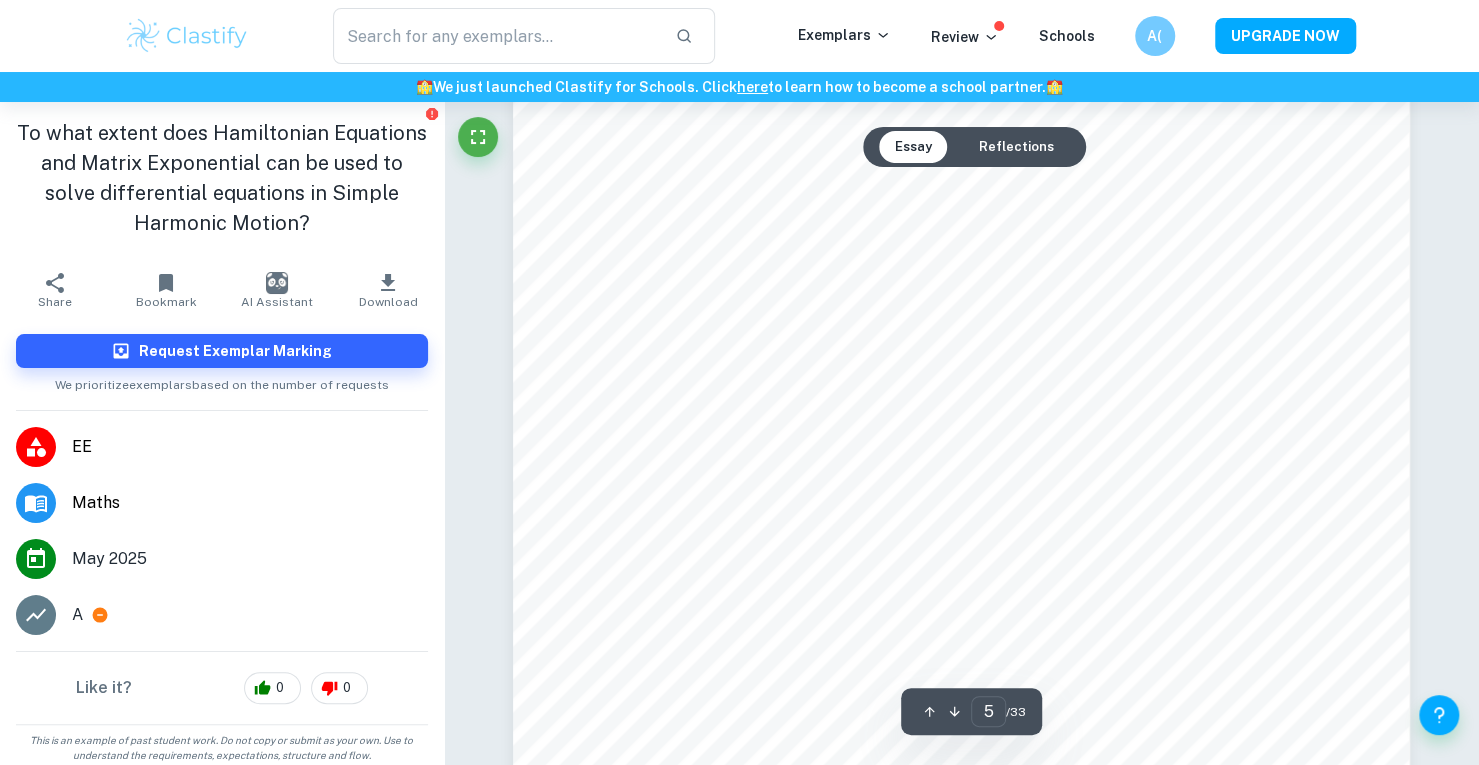 scroll, scrollTop: 5996, scrollLeft: 0, axis: vertical 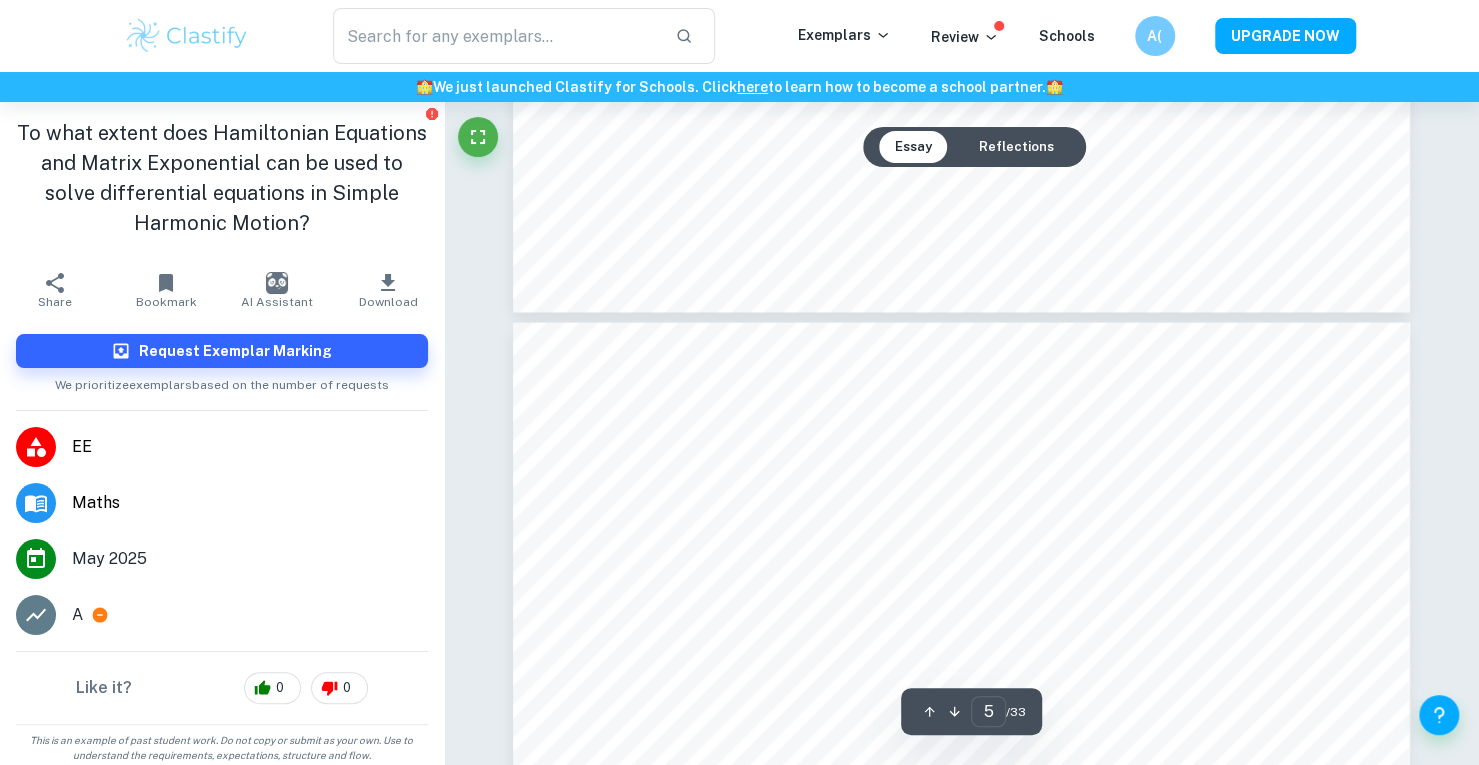 type on "6" 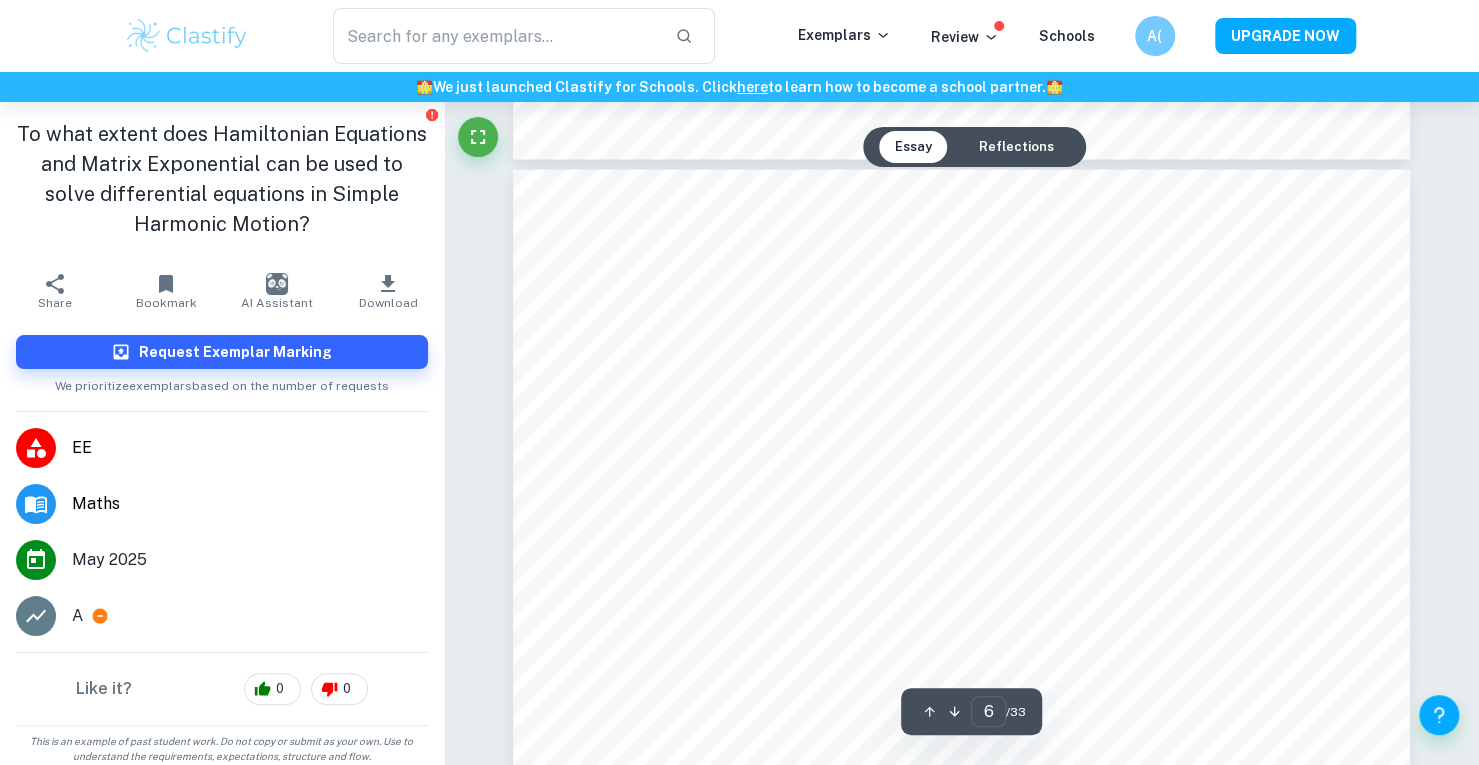 scroll, scrollTop: 6671, scrollLeft: 0, axis: vertical 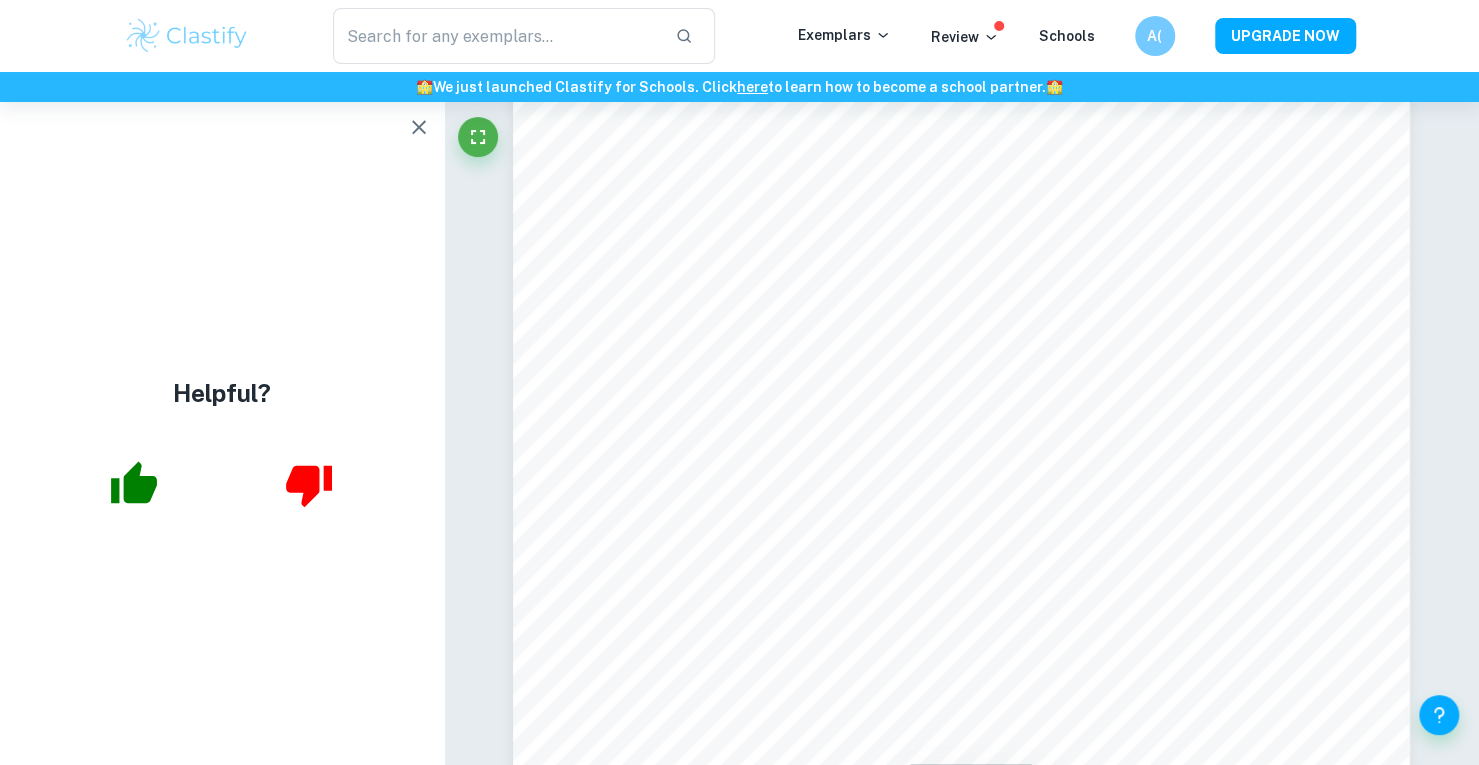click 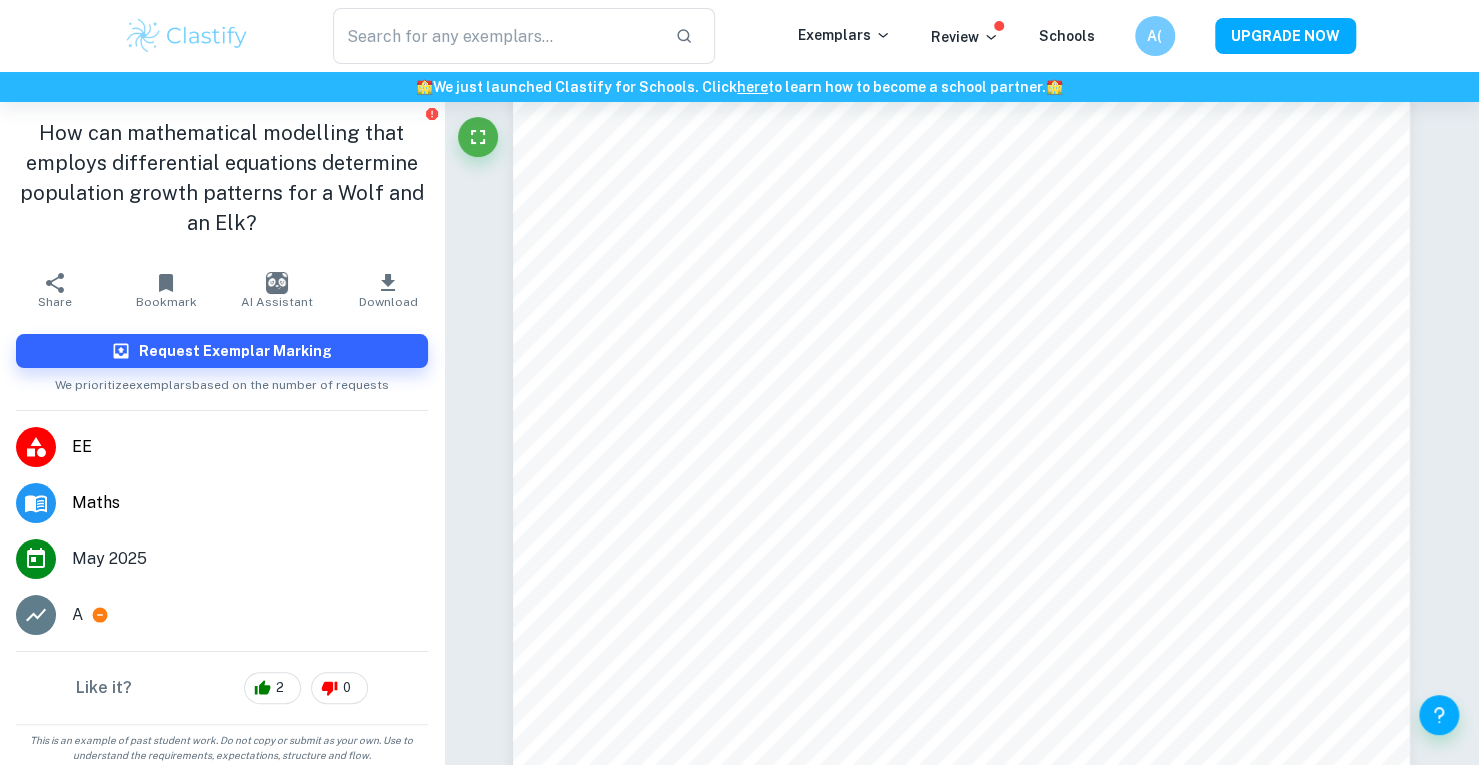 scroll, scrollTop: 4, scrollLeft: 0, axis: vertical 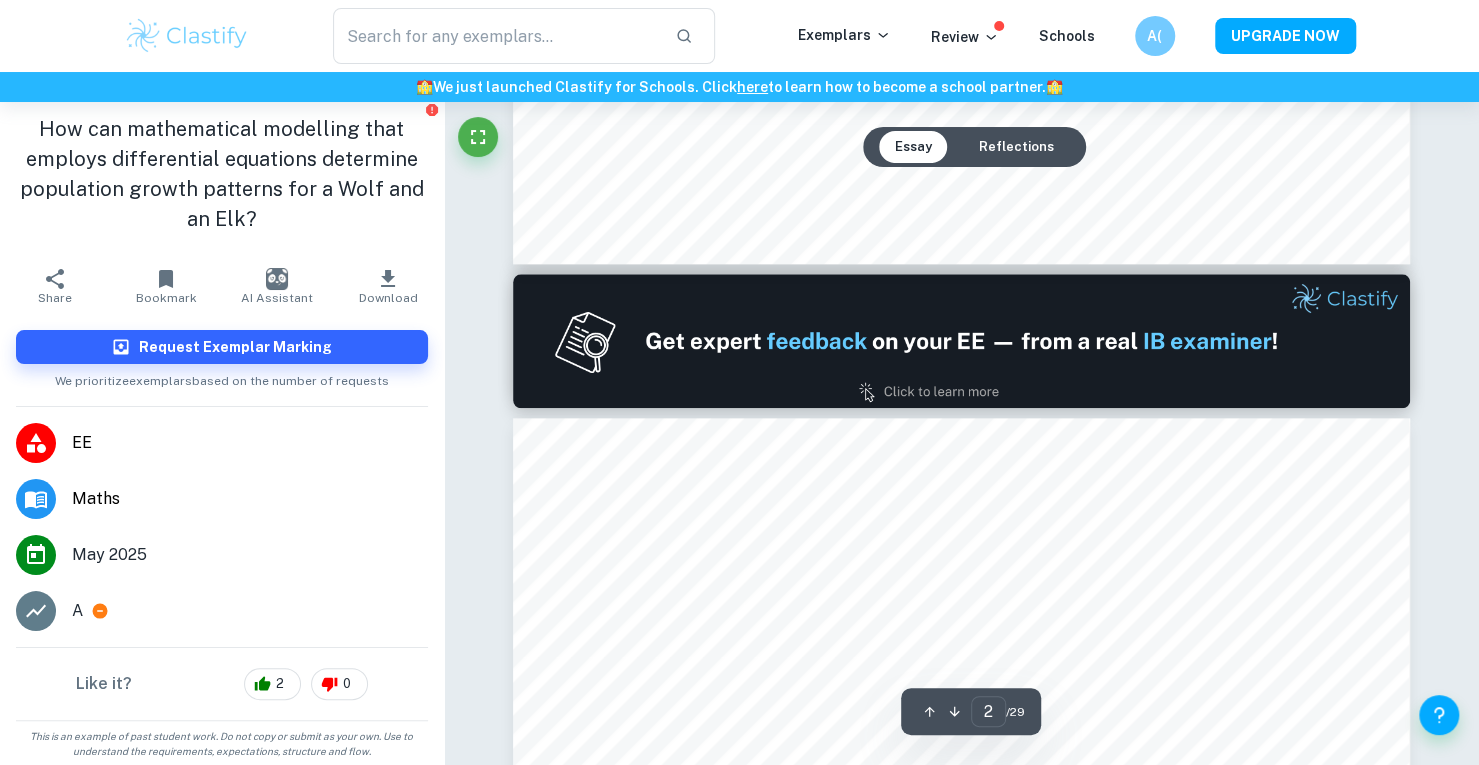 type on "1" 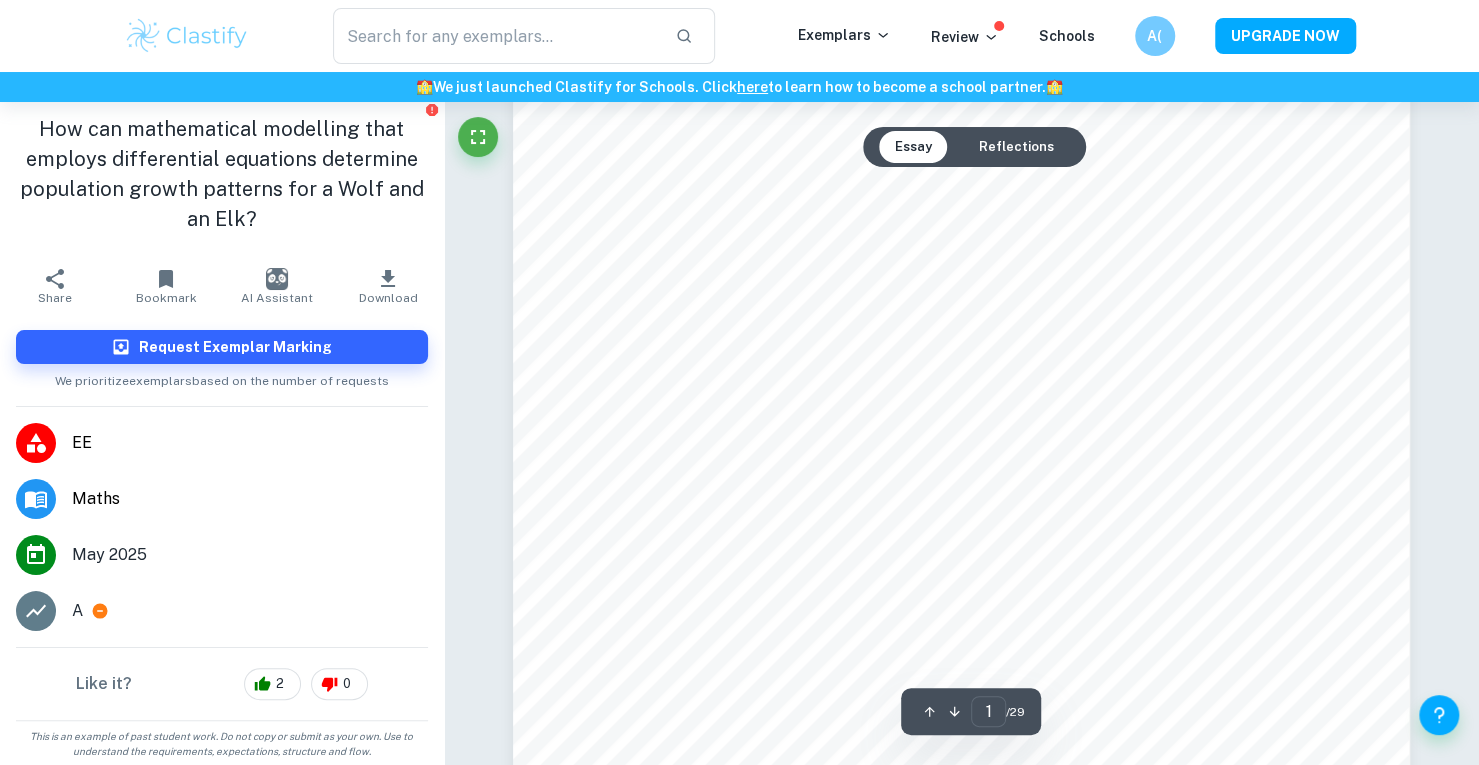 scroll, scrollTop: 0, scrollLeft: 0, axis: both 